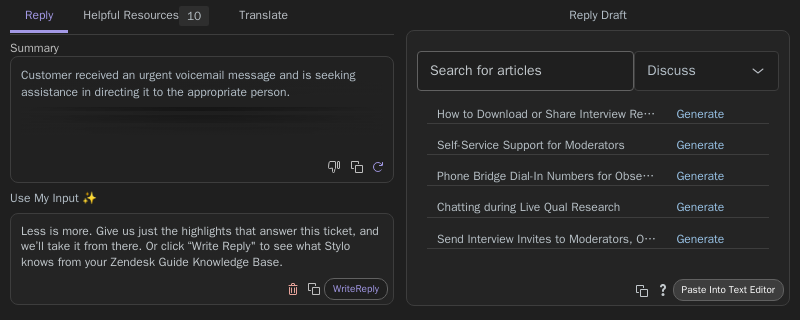 scroll, scrollTop: 0, scrollLeft: 0, axis: both 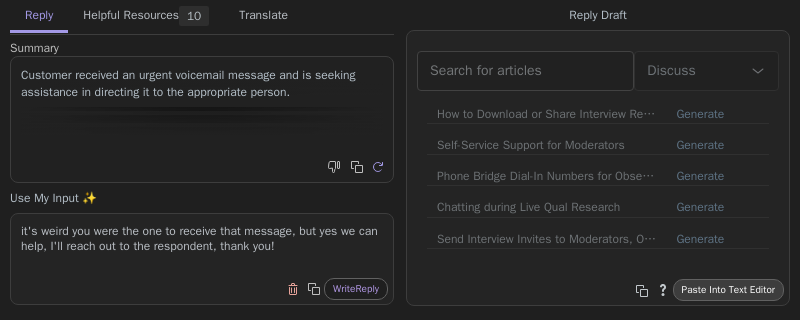 type on "it's weird you were the one to receive that message, but yes we can help, I'll reach out to the respondent, thank you!" 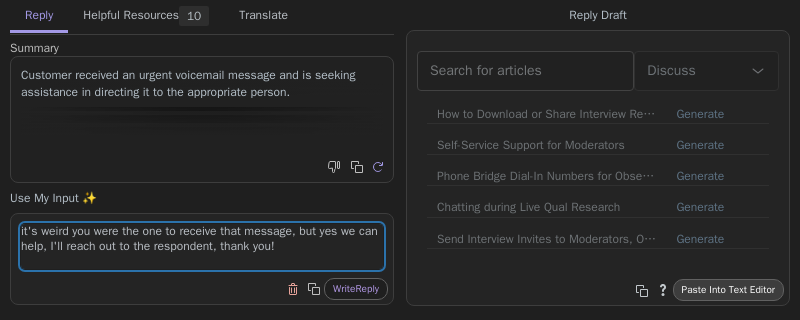 click on "Write  Reply" at bounding box center (356, 289) 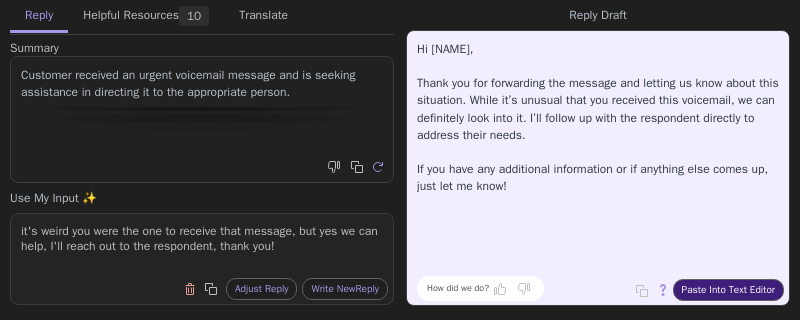 click on "Paste Into Text Editor" at bounding box center (728, 290) 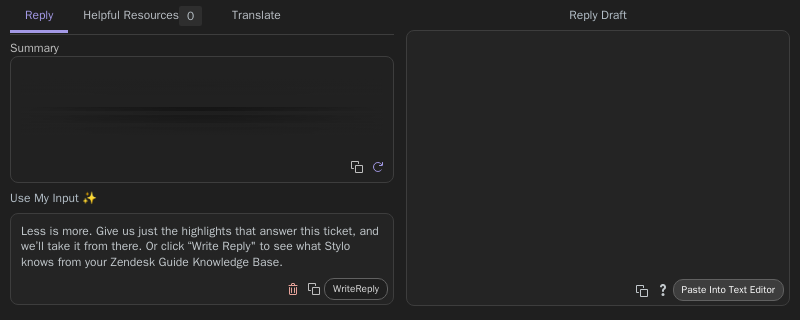 scroll, scrollTop: 0, scrollLeft: 0, axis: both 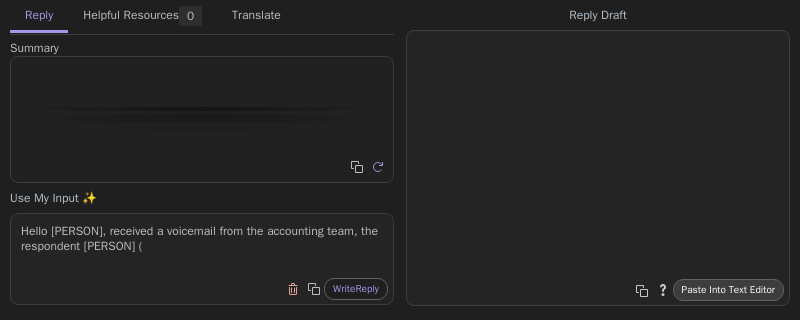 paste on "American Bridge Focus Groups" 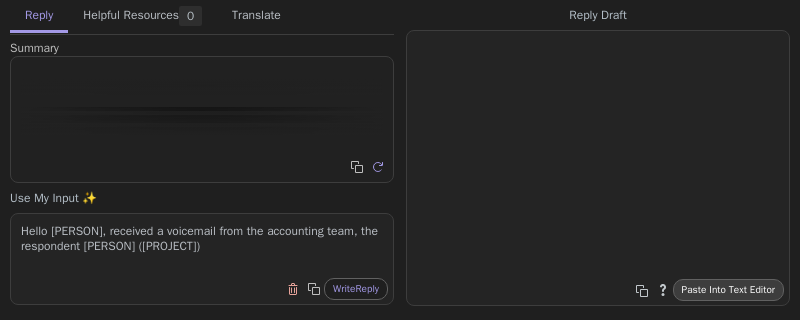 scroll, scrollTop: 0, scrollLeft: 0, axis: both 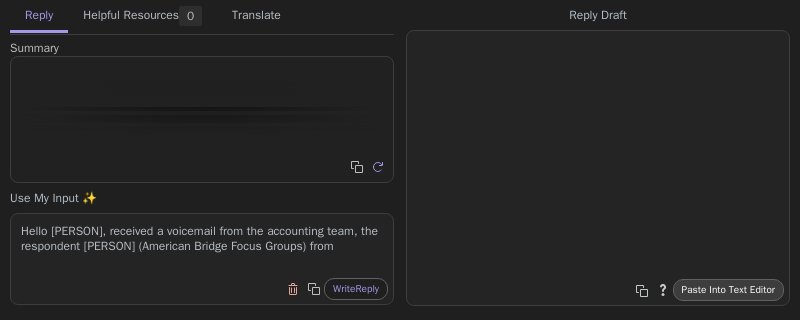 click on "Hello Eric, received a voicemail from the accounting team, the respondent Michael (American Bridge Focus Groups) from" at bounding box center (202, 246) 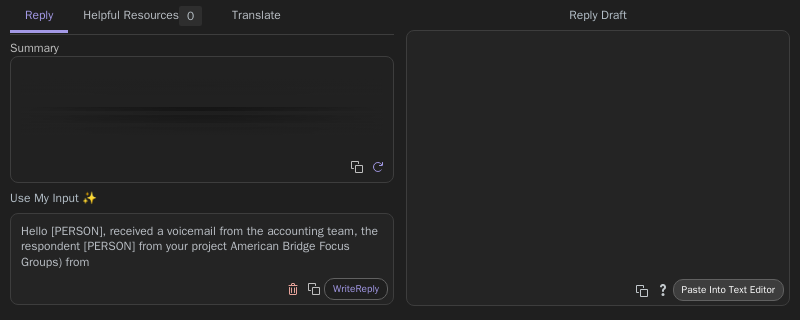 scroll, scrollTop: 0, scrollLeft: 0, axis: both 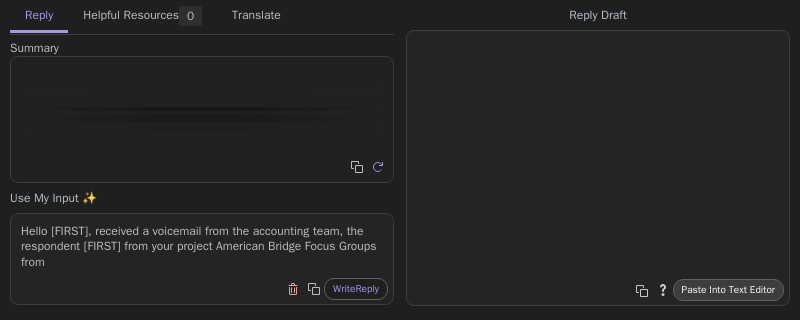click on "Hello Eric, received a voicemail from the accounting team, the respondent Michael from your project American Bridge Focus Groups from" at bounding box center (202, 246) 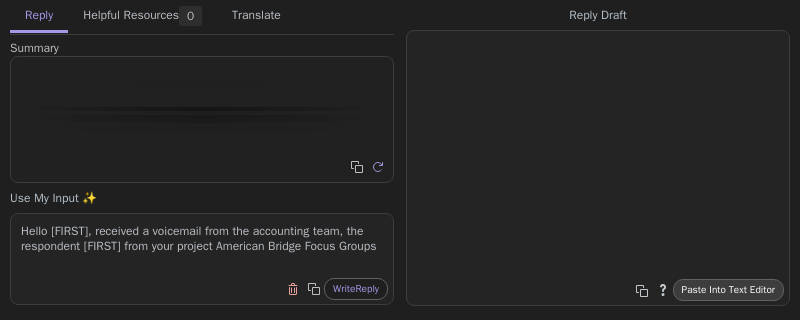 click on "Hello Eric, received a voicemail from the accounting team, the respondent Michael from your project American Bridge Focus Groups" at bounding box center [202, 246] 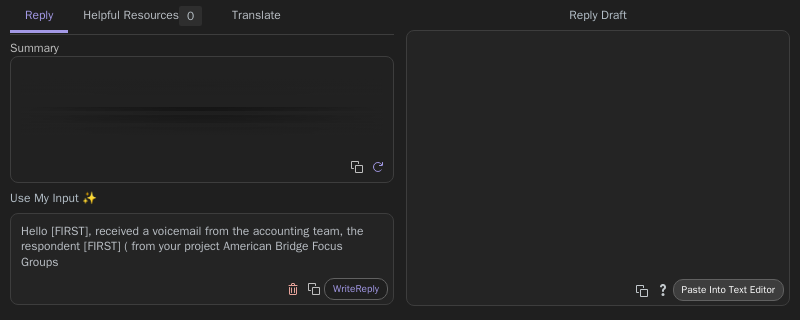 paste on "michaelunique1@yahoo.com" 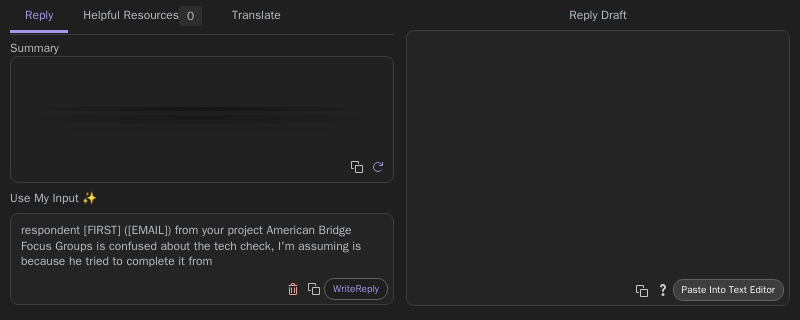 scroll, scrollTop: 31, scrollLeft: 0, axis: vertical 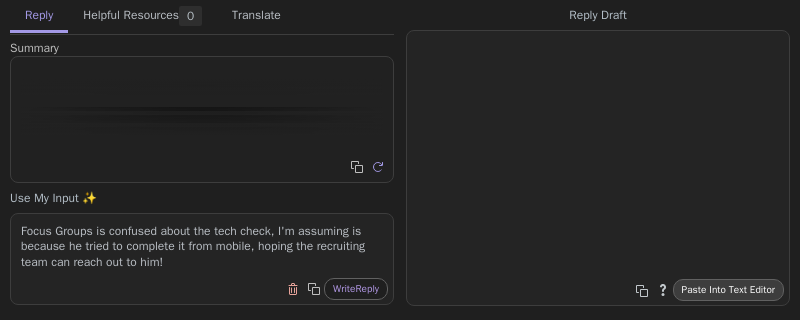 type on "Hello Eric, received a voicemail from the accounting team, the respondent Michael (michaelunique1@yahoo.com) from your project American Bridge Focus Groups is confused about the tech check, I'm assuming is because he tried to complete it from mobile, hoping the recruiting team can reach out to him!" 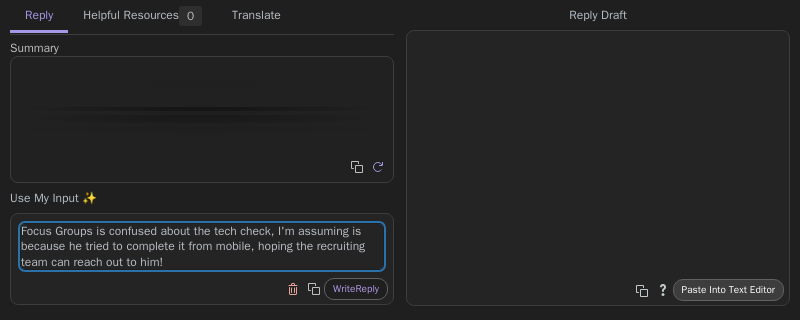 click on "Write  Reply" at bounding box center (356, 289) 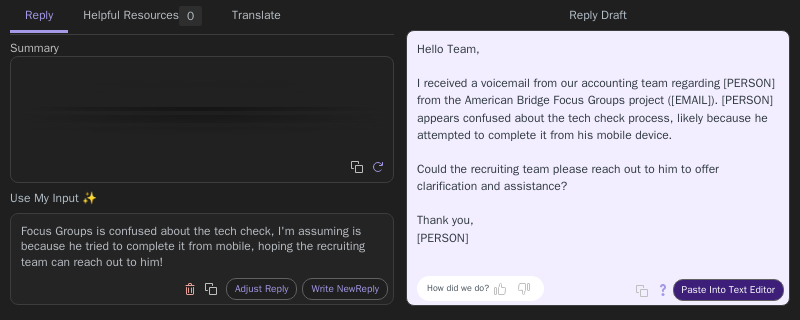 click on "Paste Into Text Editor" at bounding box center [728, 290] 